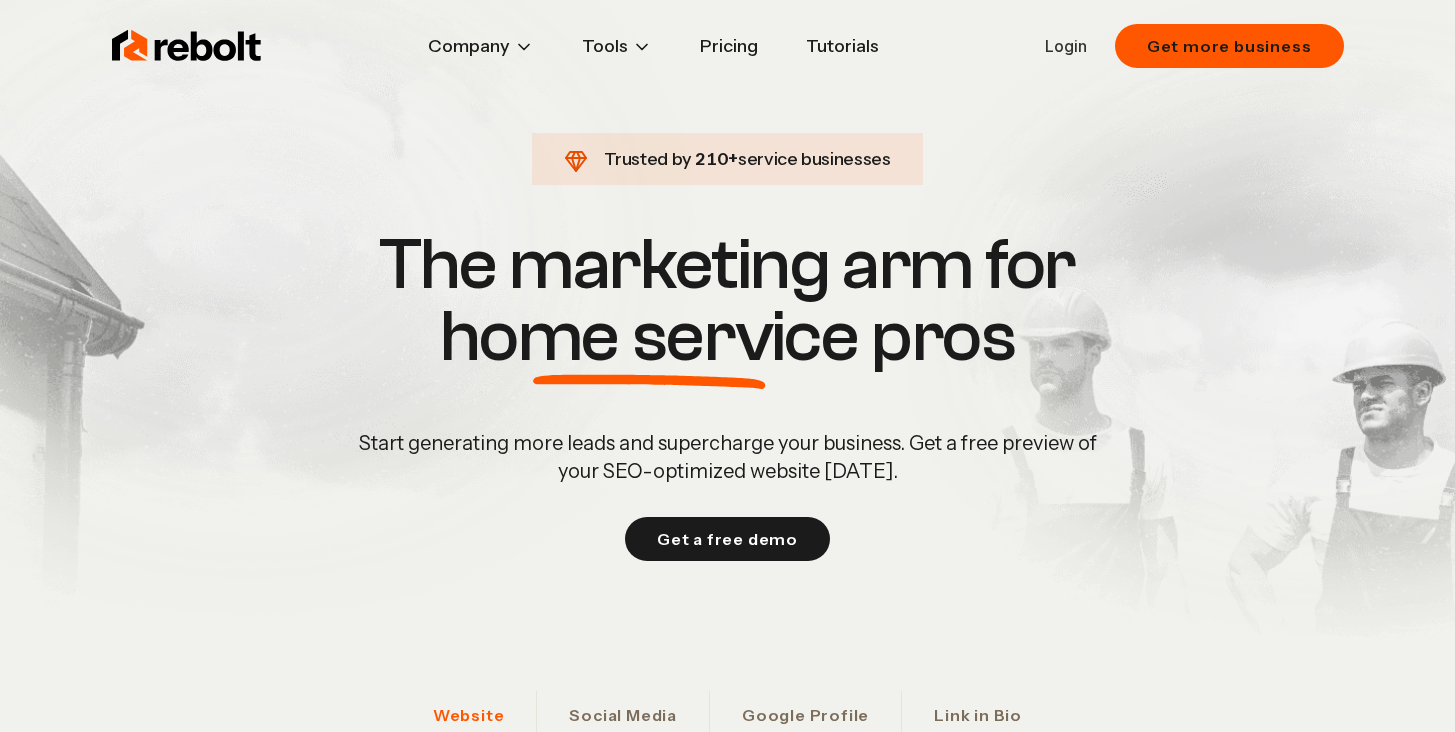 scroll, scrollTop: 0, scrollLeft: 0, axis: both 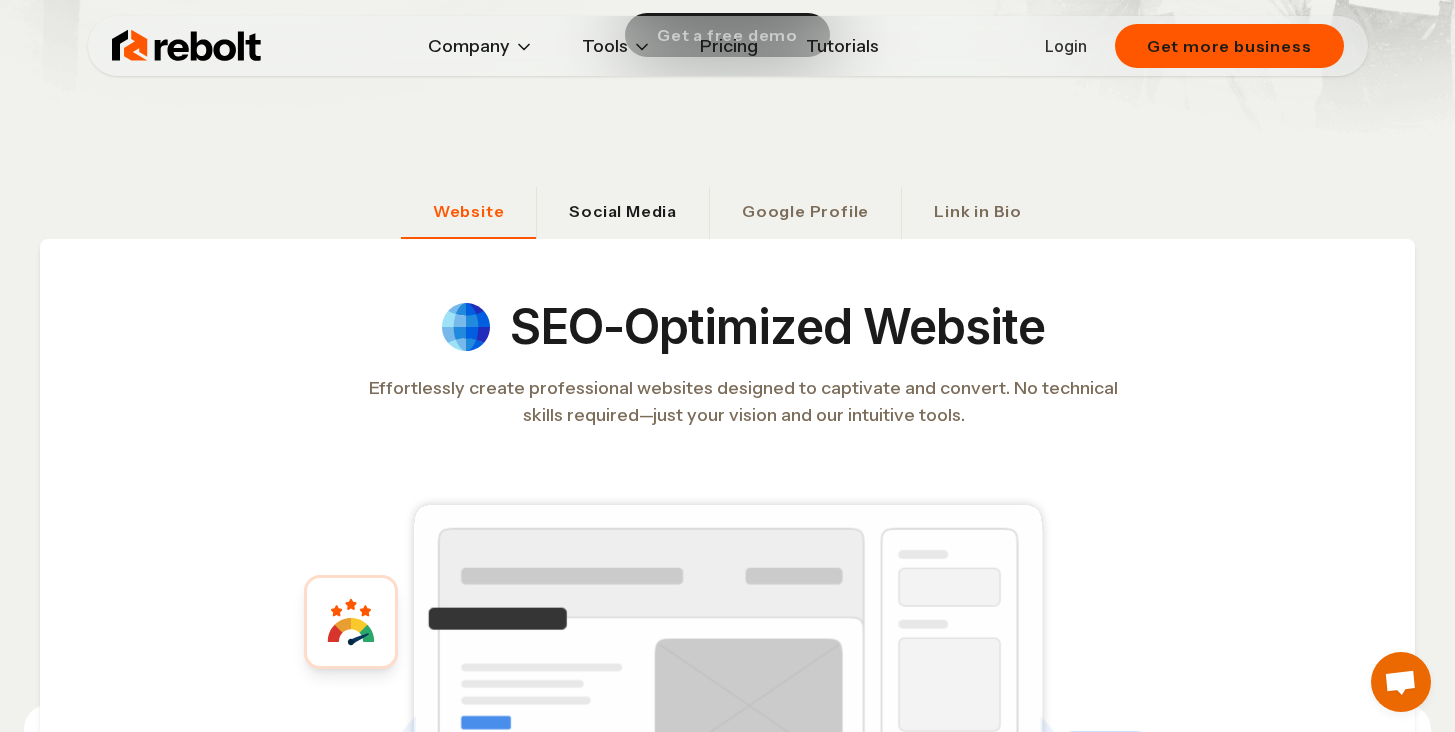 click on "Social Media" at bounding box center [622, 213] 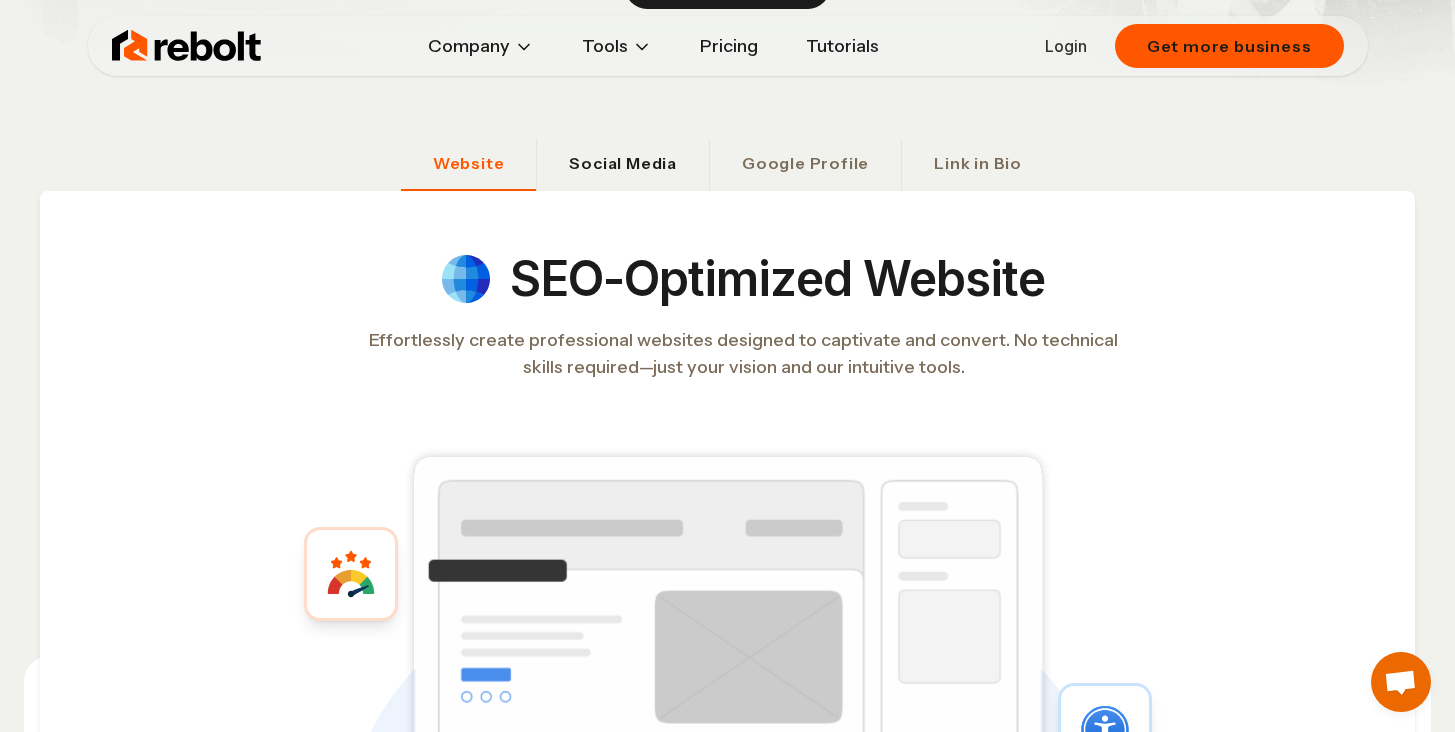 scroll, scrollTop: 593, scrollLeft: 0, axis: vertical 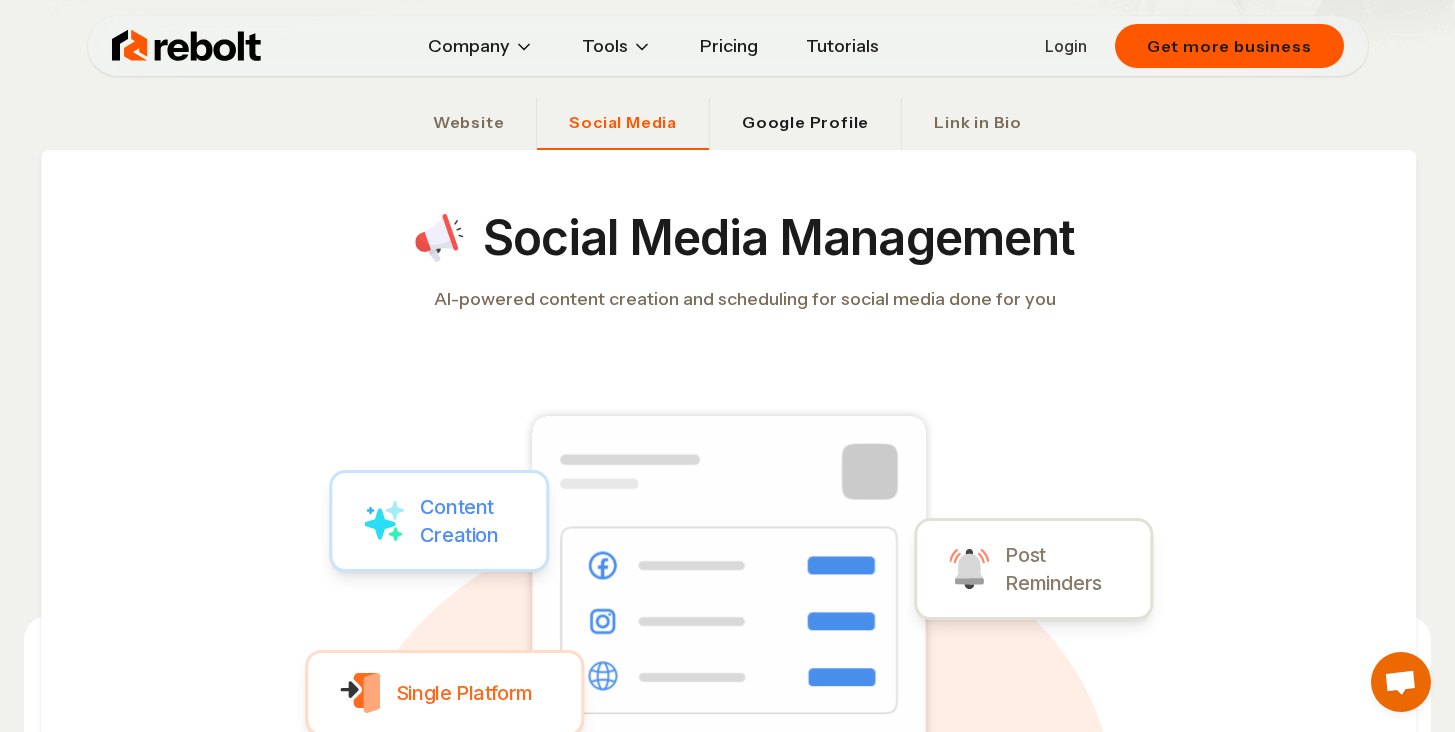 click on "Google Profile" at bounding box center (805, 122) 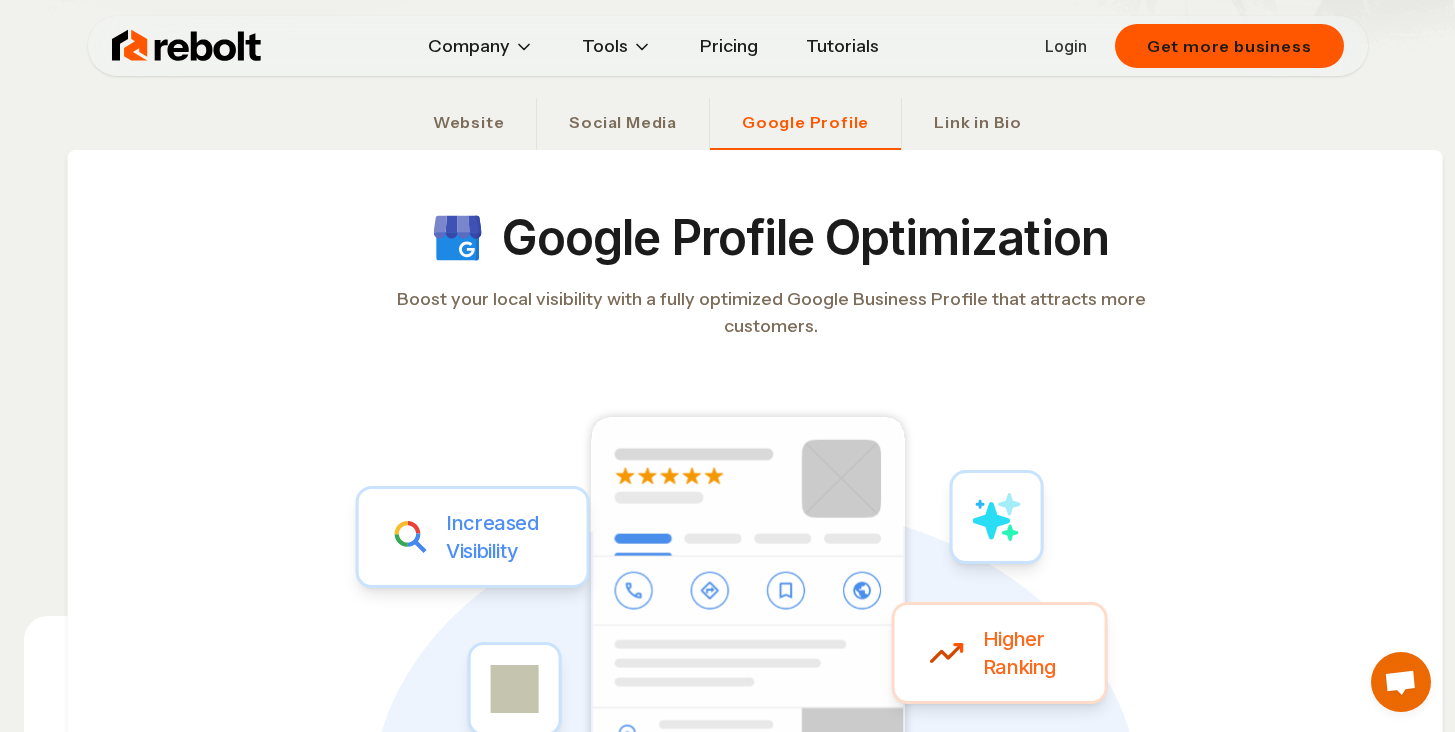 click on "Pricing" at bounding box center [729, 46] 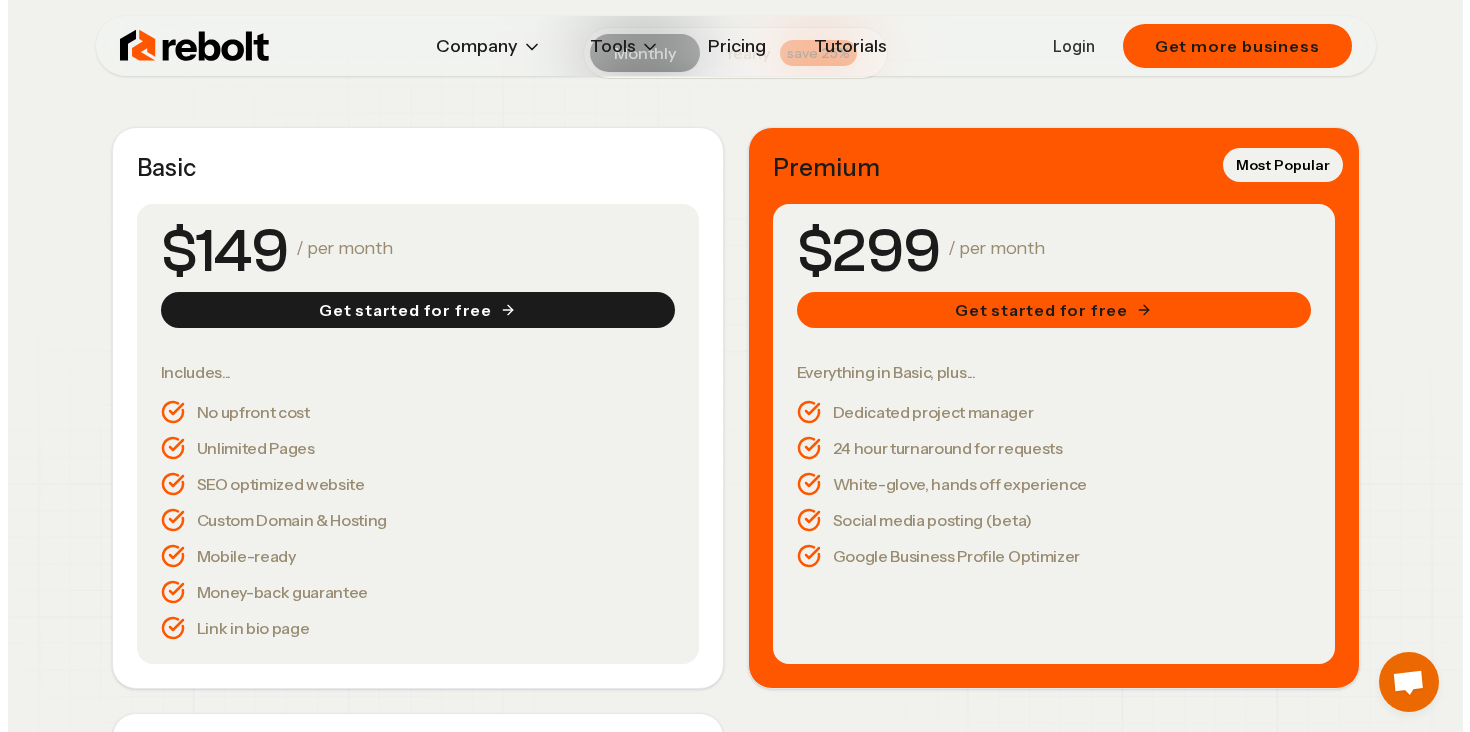 scroll, scrollTop: 289, scrollLeft: 0, axis: vertical 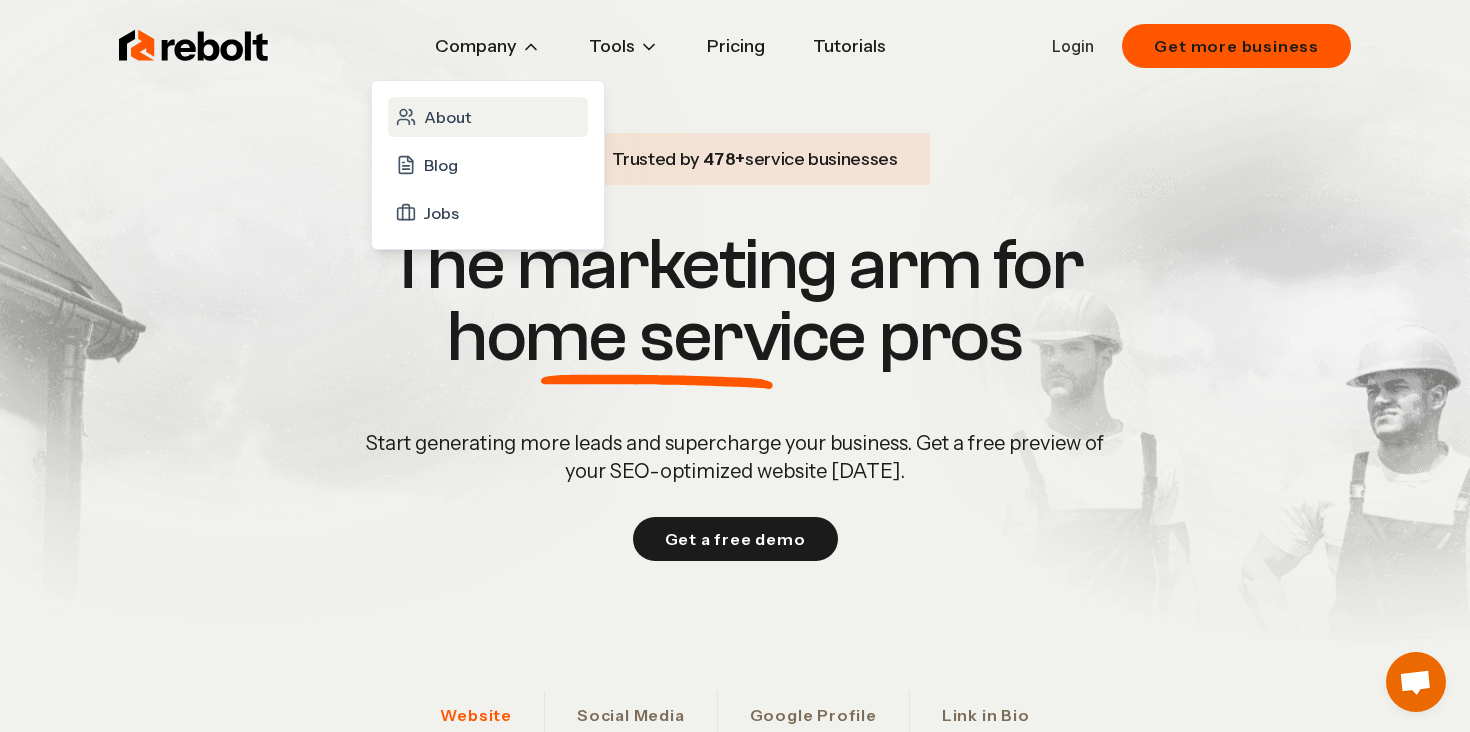 click on "About" at bounding box center [488, 117] 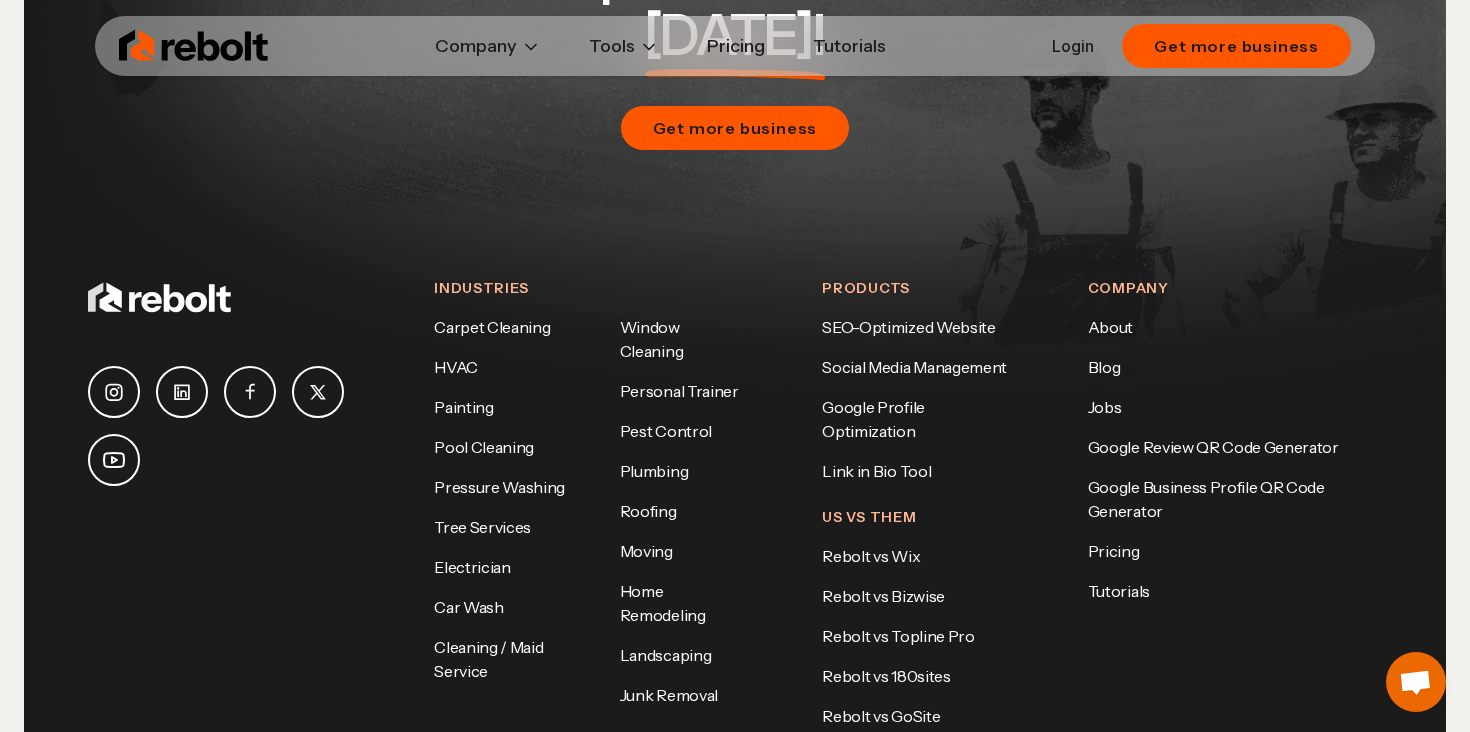 scroll, scrollTop: 5847, scrollLeft: 0, axis: vertical 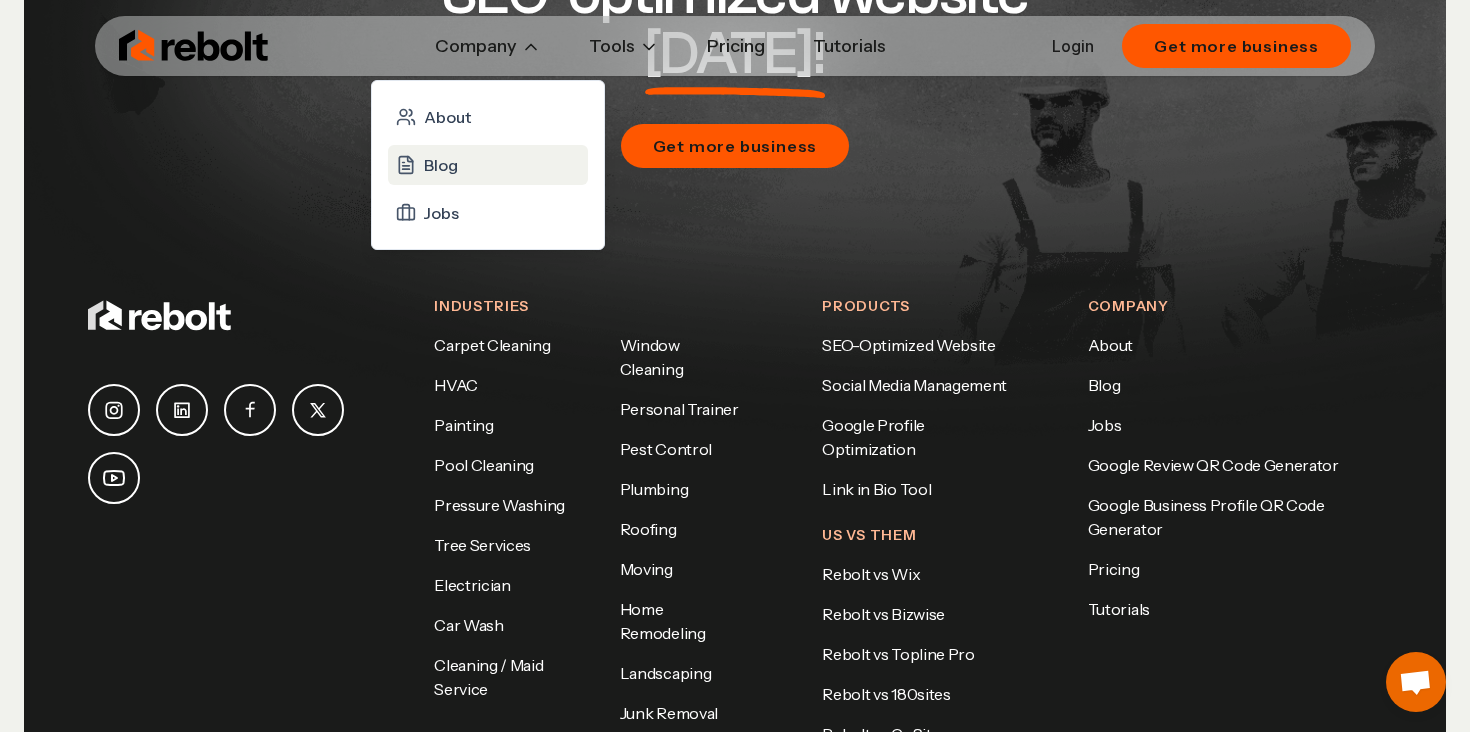 click on "Blog" at bounding box center (488, 165) 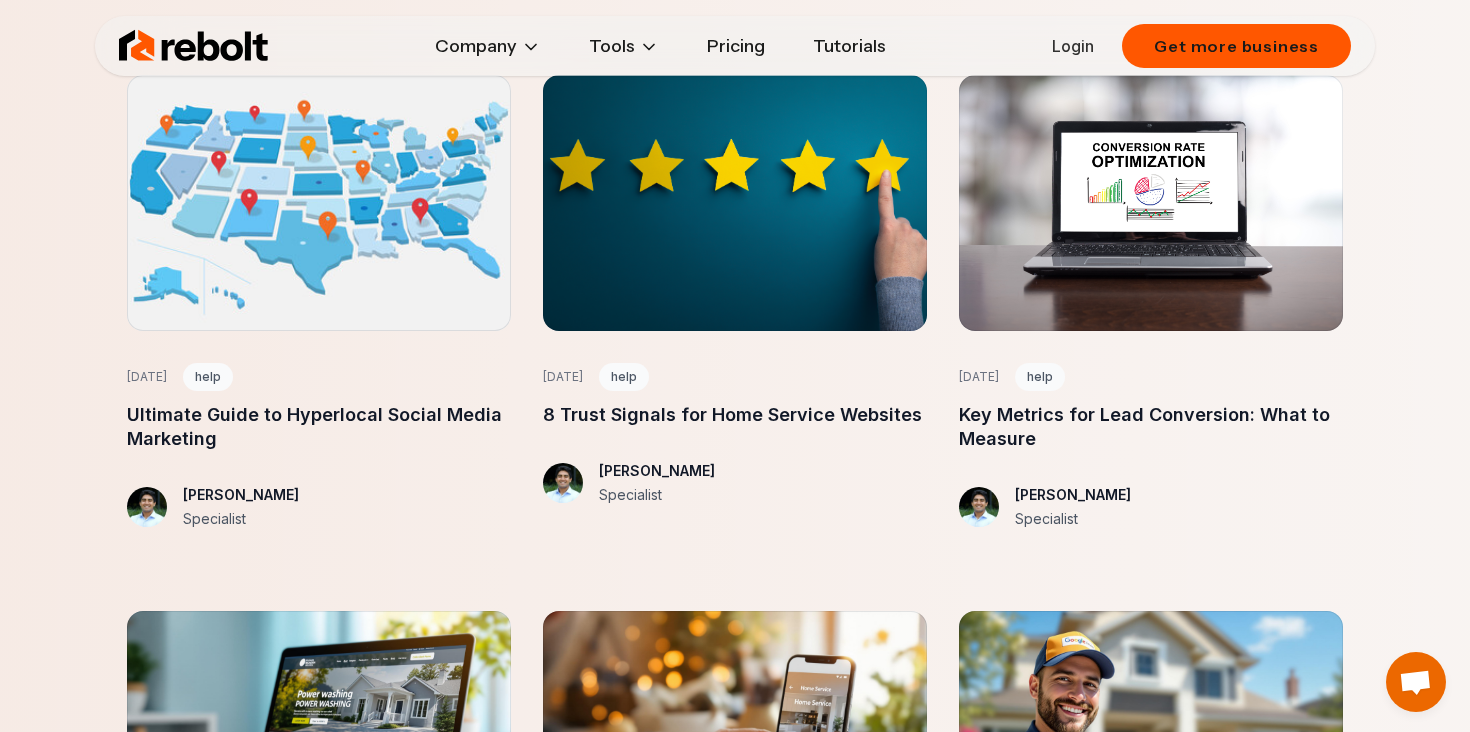 scroll, scrollTop: 3740, scrollLeft: 0, axis: vertical 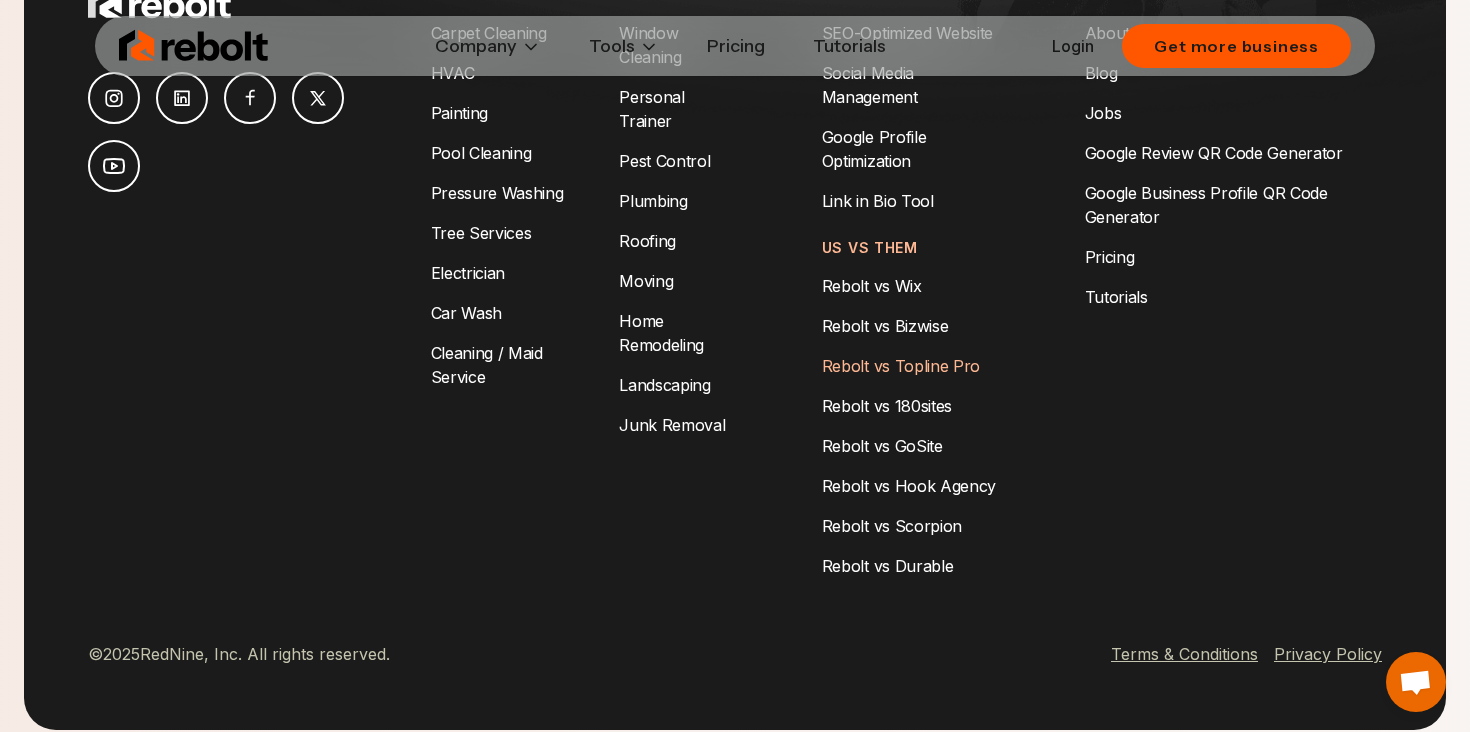 click on "Rebolt vs Topline Pro" at bounding box center (901, 366) 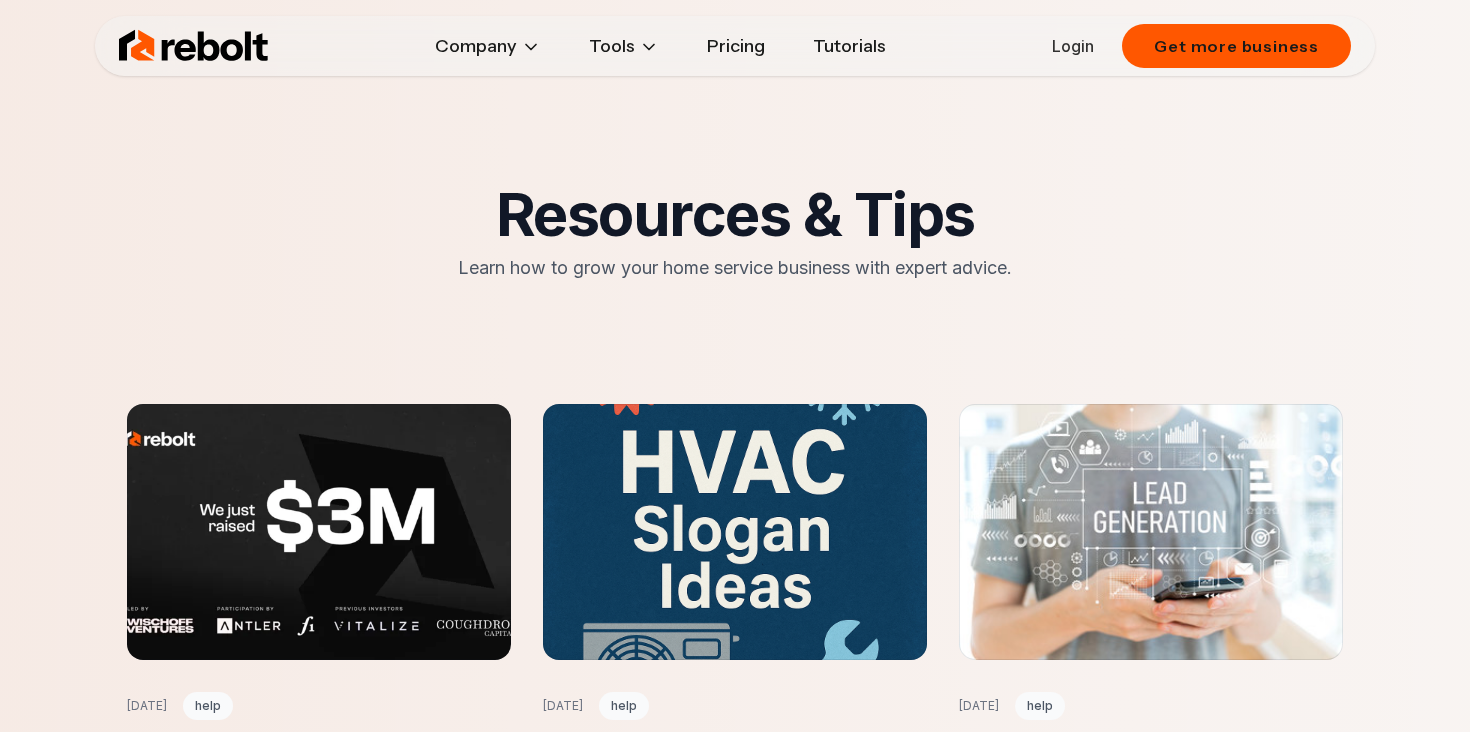 scroll, scrollTop: 3740, scrollLeft: 0, axis: vertical 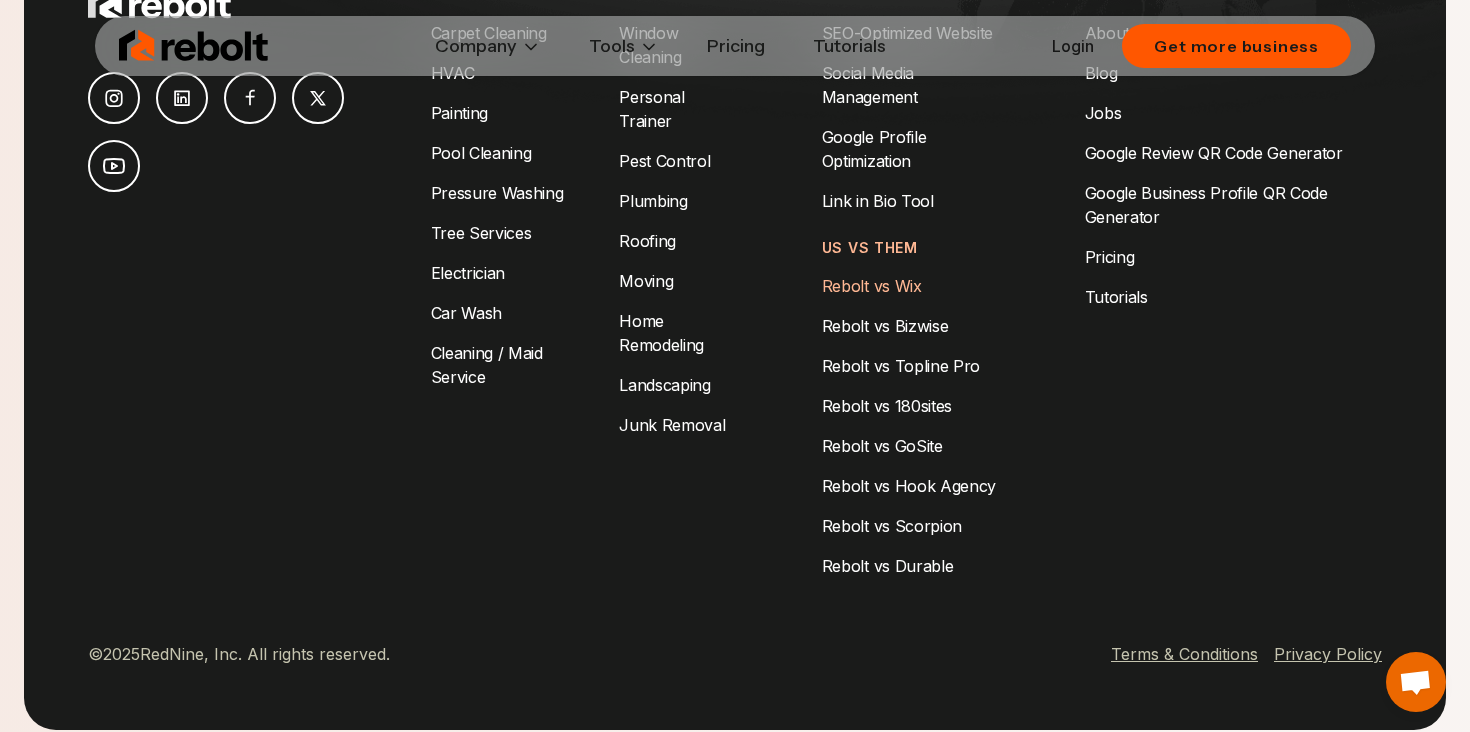 click on "Rebolt vs Wix" at bounding box center [872, 286] 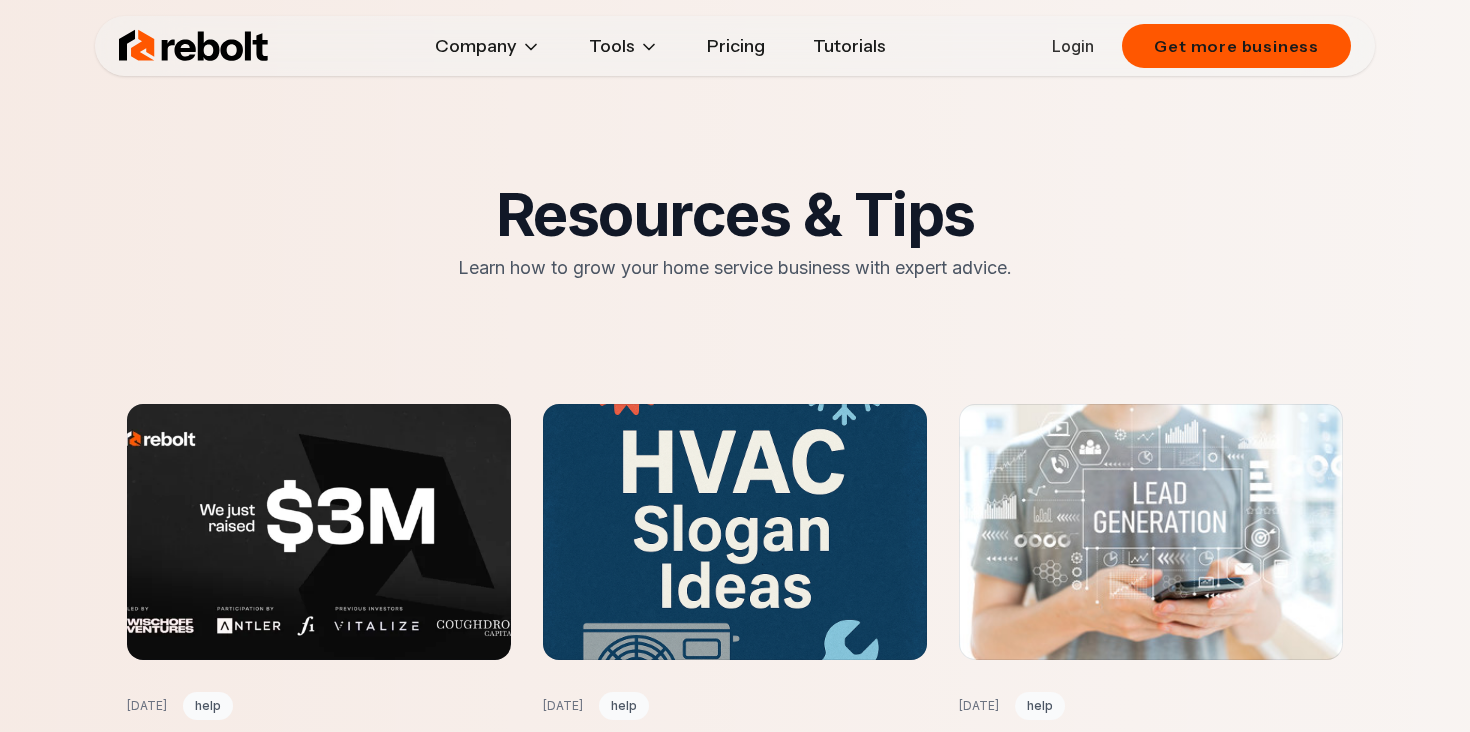 scroll, scrollTop: 3740, scrollLeft: 0, axis: vertical 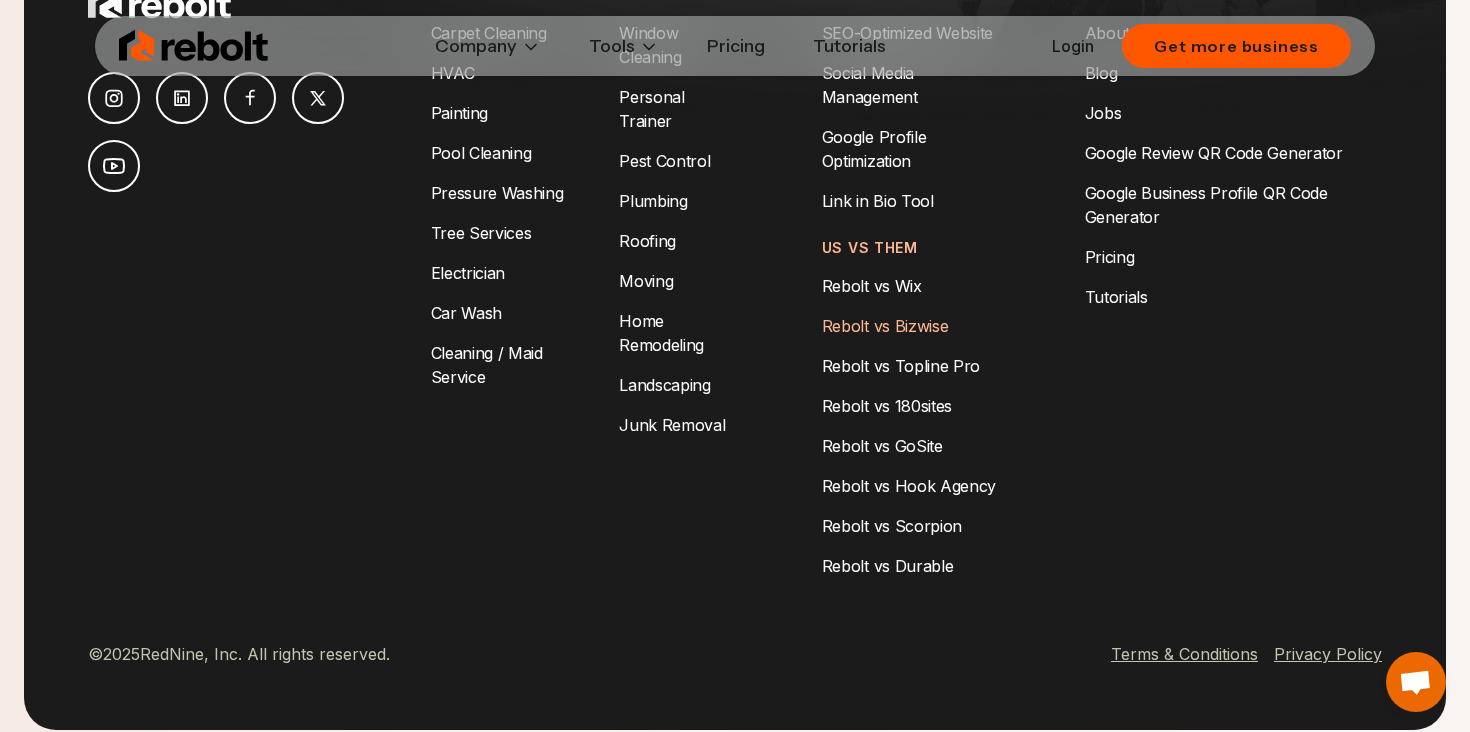 click on "Rebolt vs Bizwise" at bounding box center (885, 326) 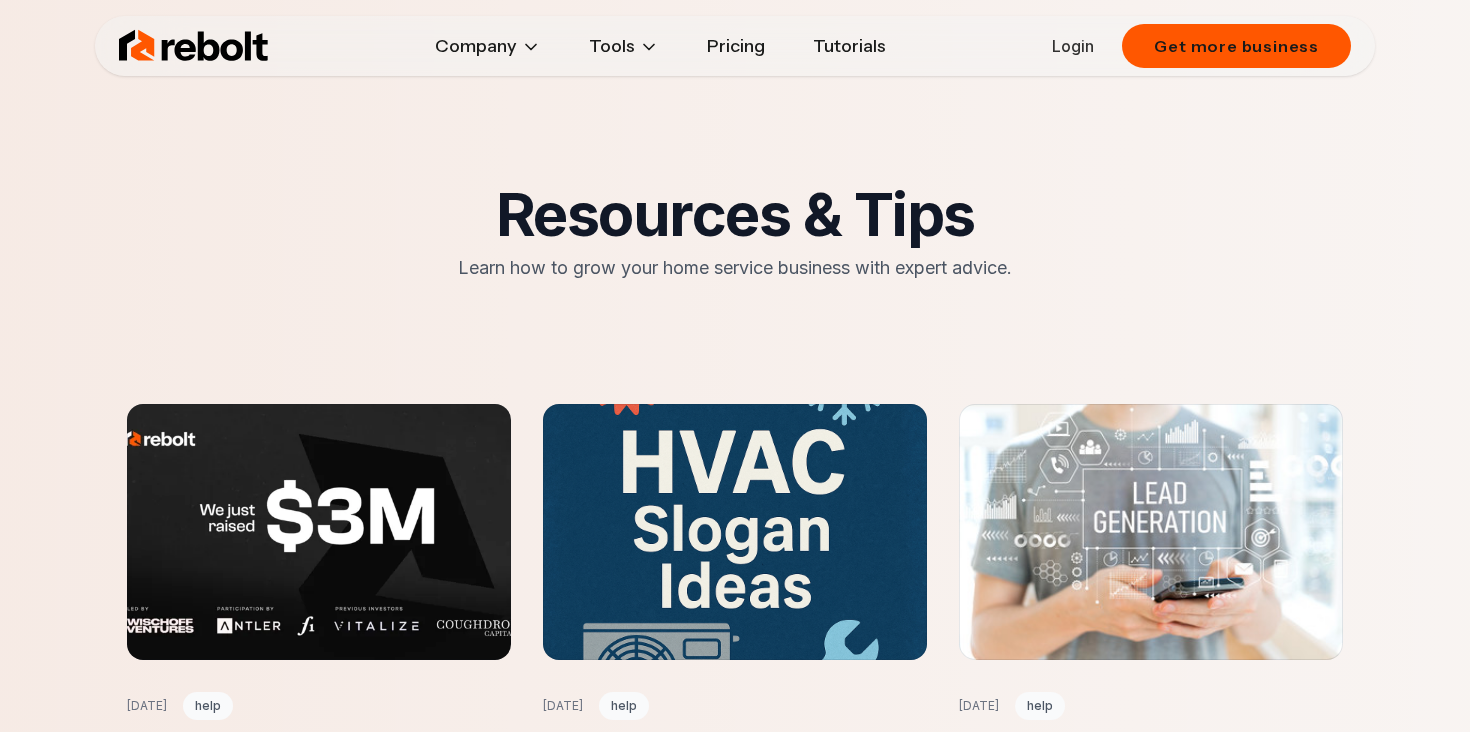 scroll, scrollTop: 3740, scrollLeft: 0, axis: vertical 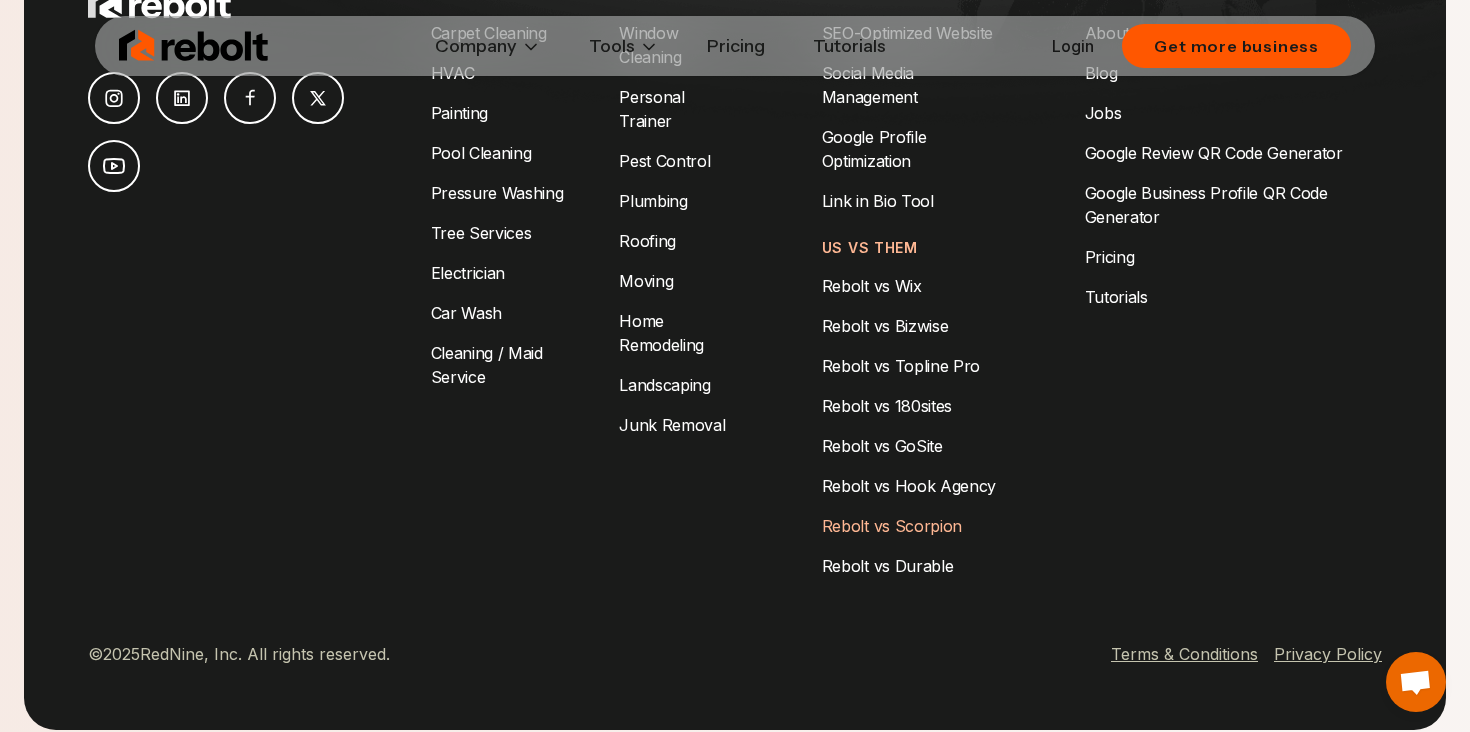 click on "Rebolt vs Scorpion" at bounding box center (892, 526) 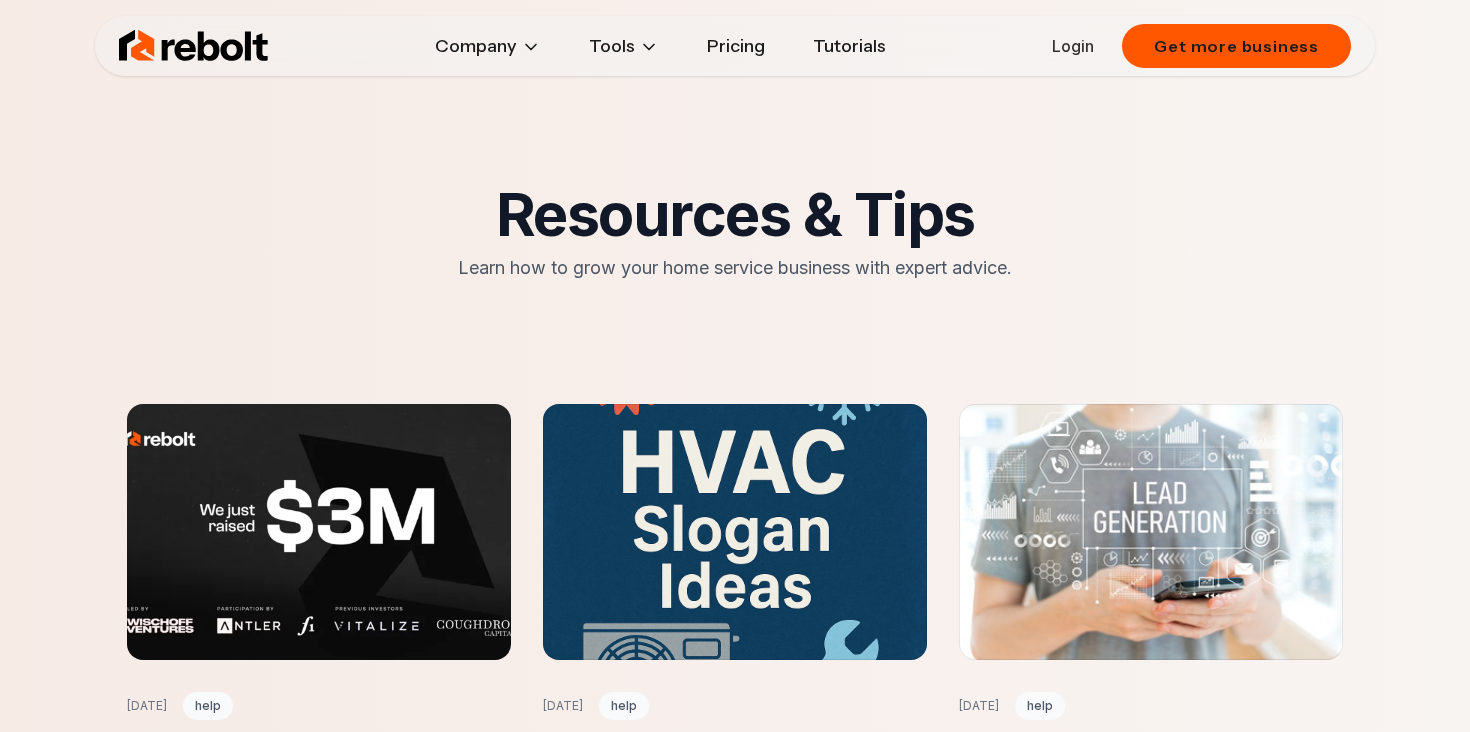 scroll, scrollTop: 3740, scrollLeft: 0, axis: vertical 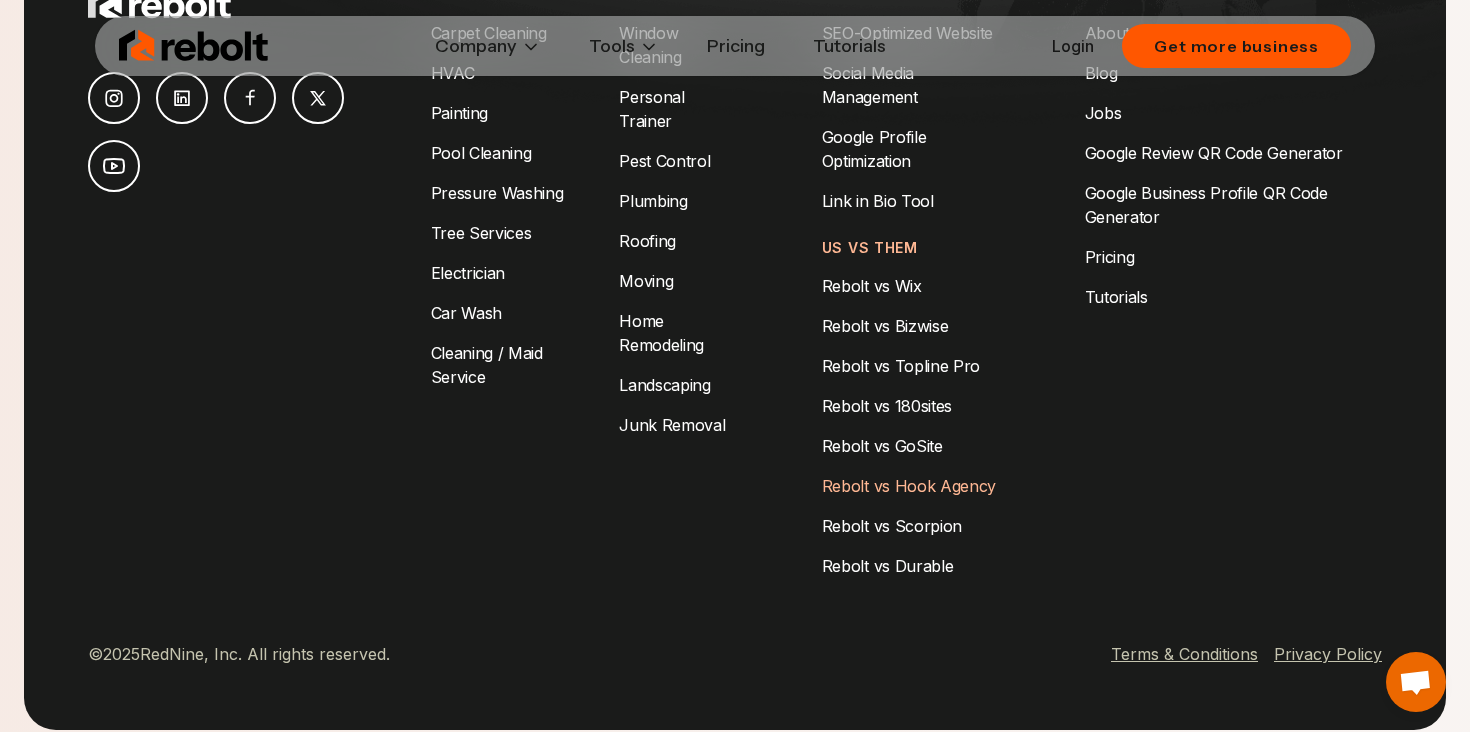 click on "Rebolt vs Hook Agency" at bounding box center (909, 486) 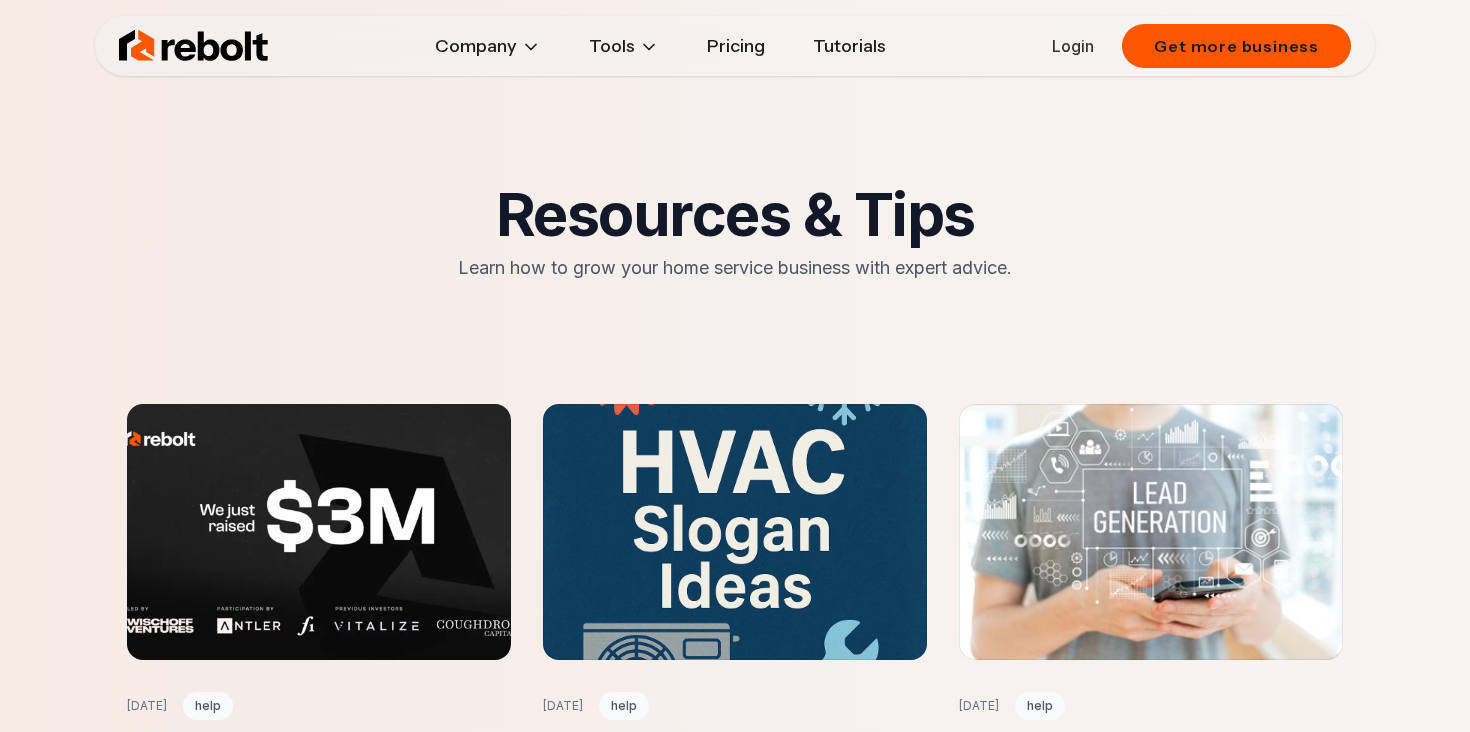 scroll, scrollTop: 3740, scrollLeft: 0, axis: vertical 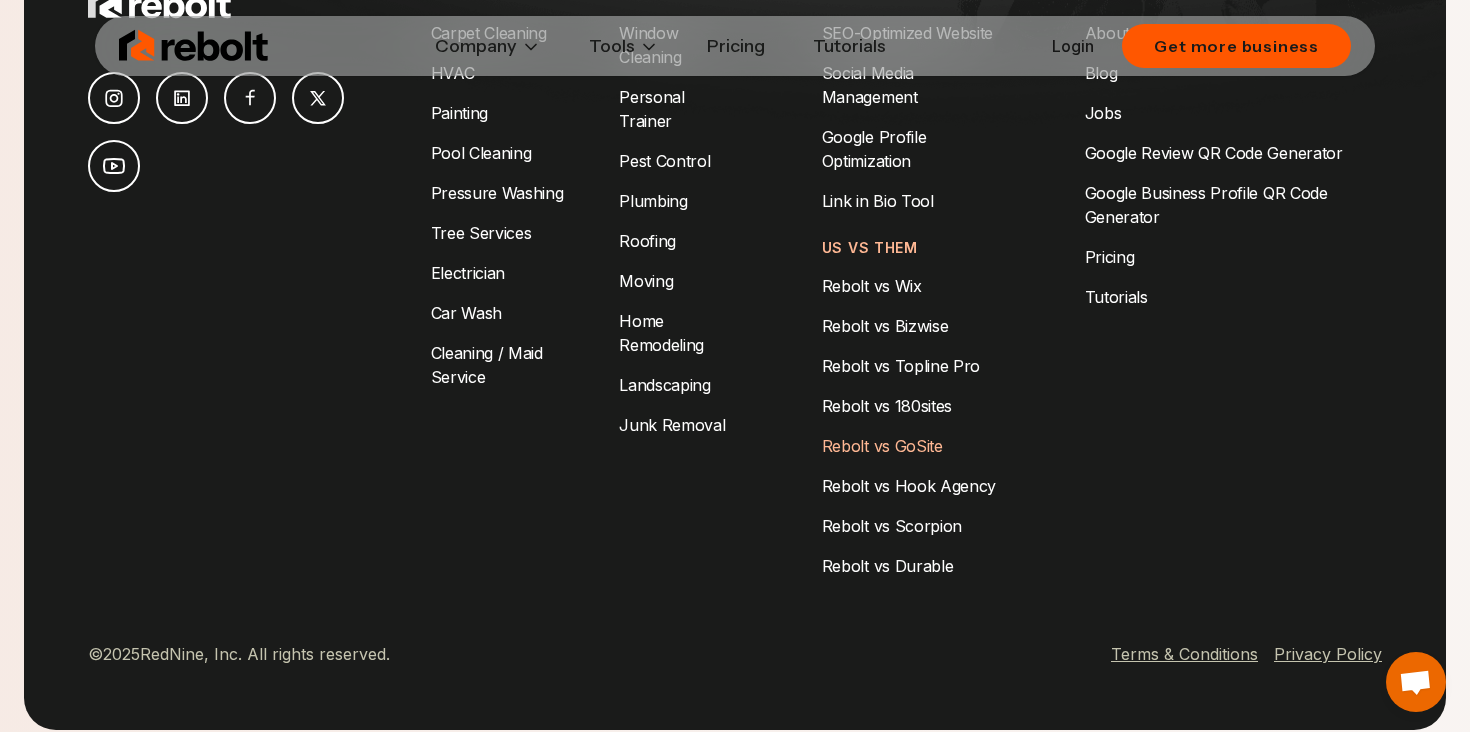 click on "Rebolt vs GoSite" at bounding box center (882, 446) 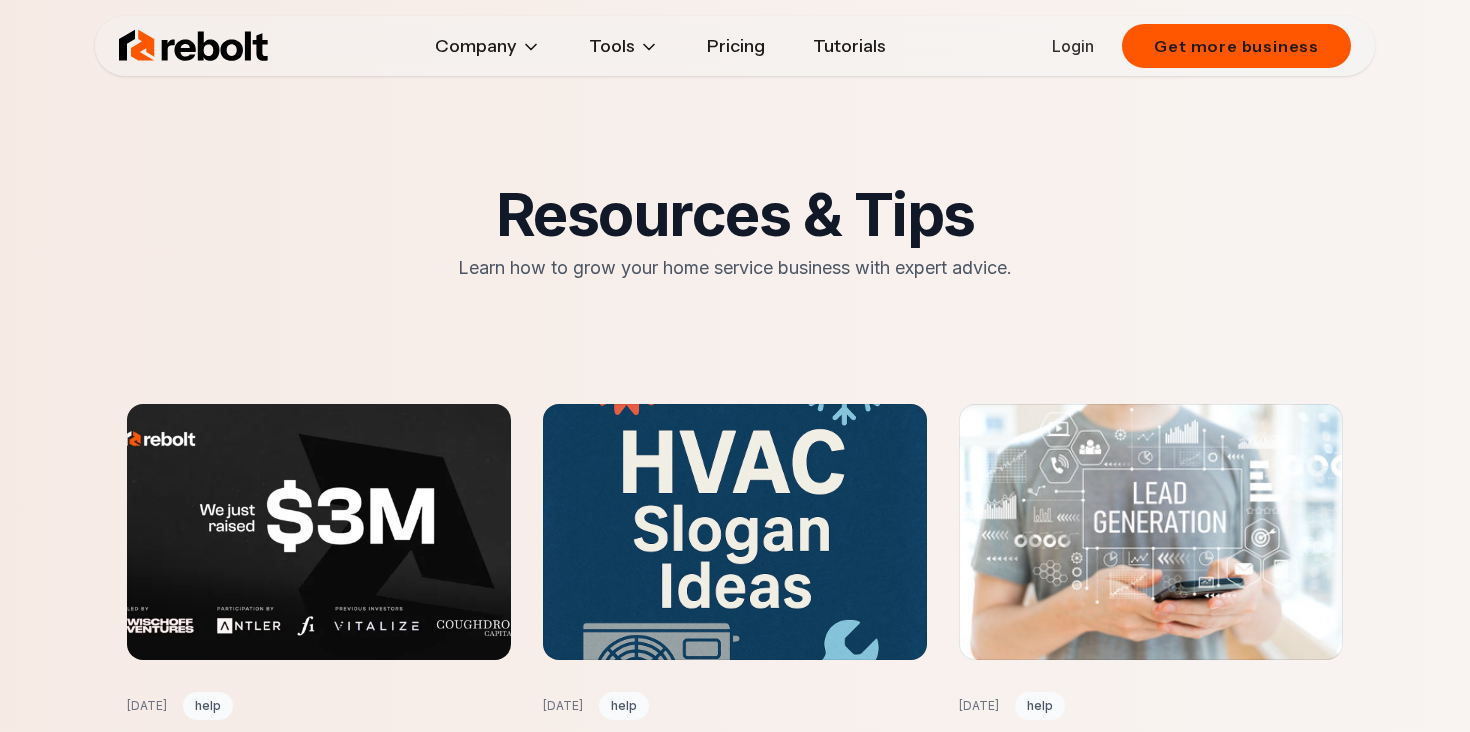 scroll, scrollTop: 3740, scrollLeft: 0, axis: vertical 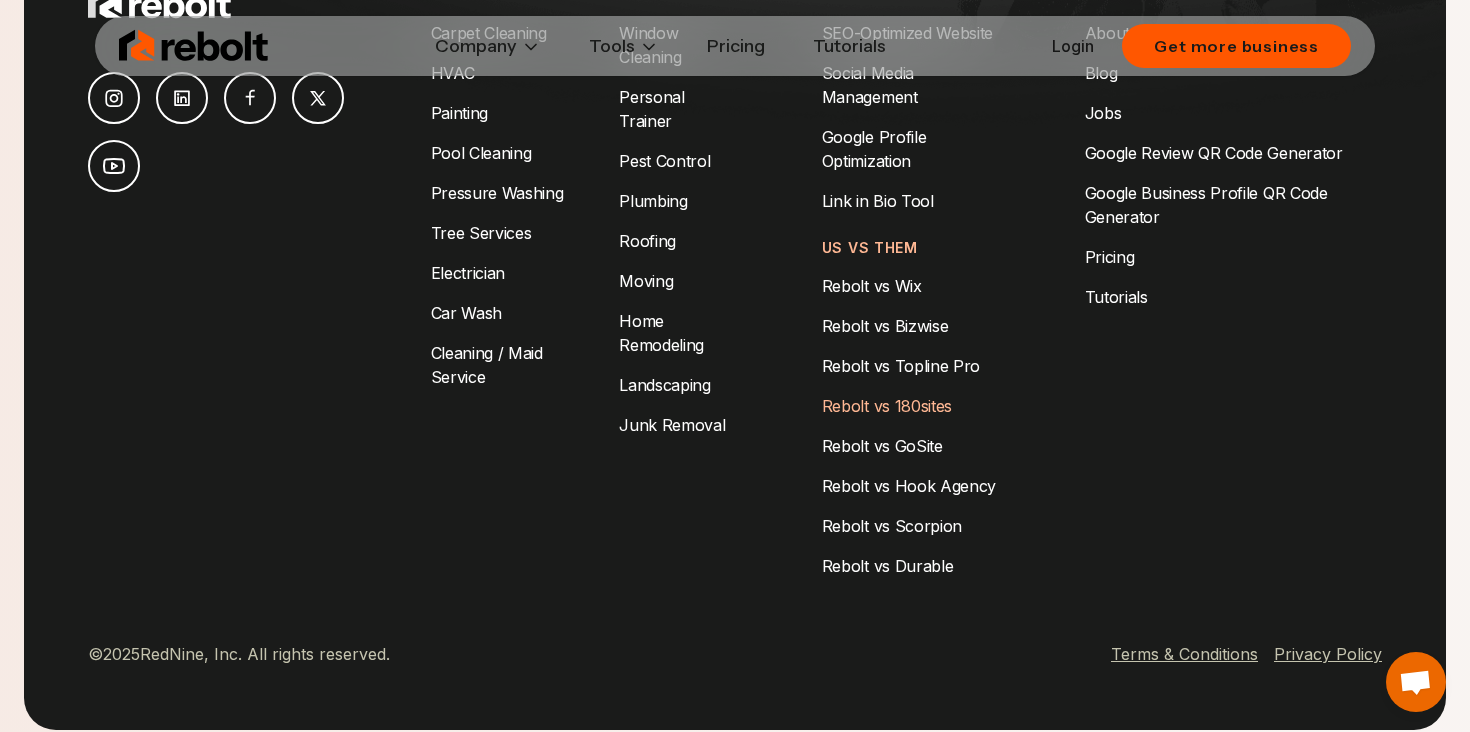 click on "Rebolt vs 180sites" at bounding box center (887, 406) 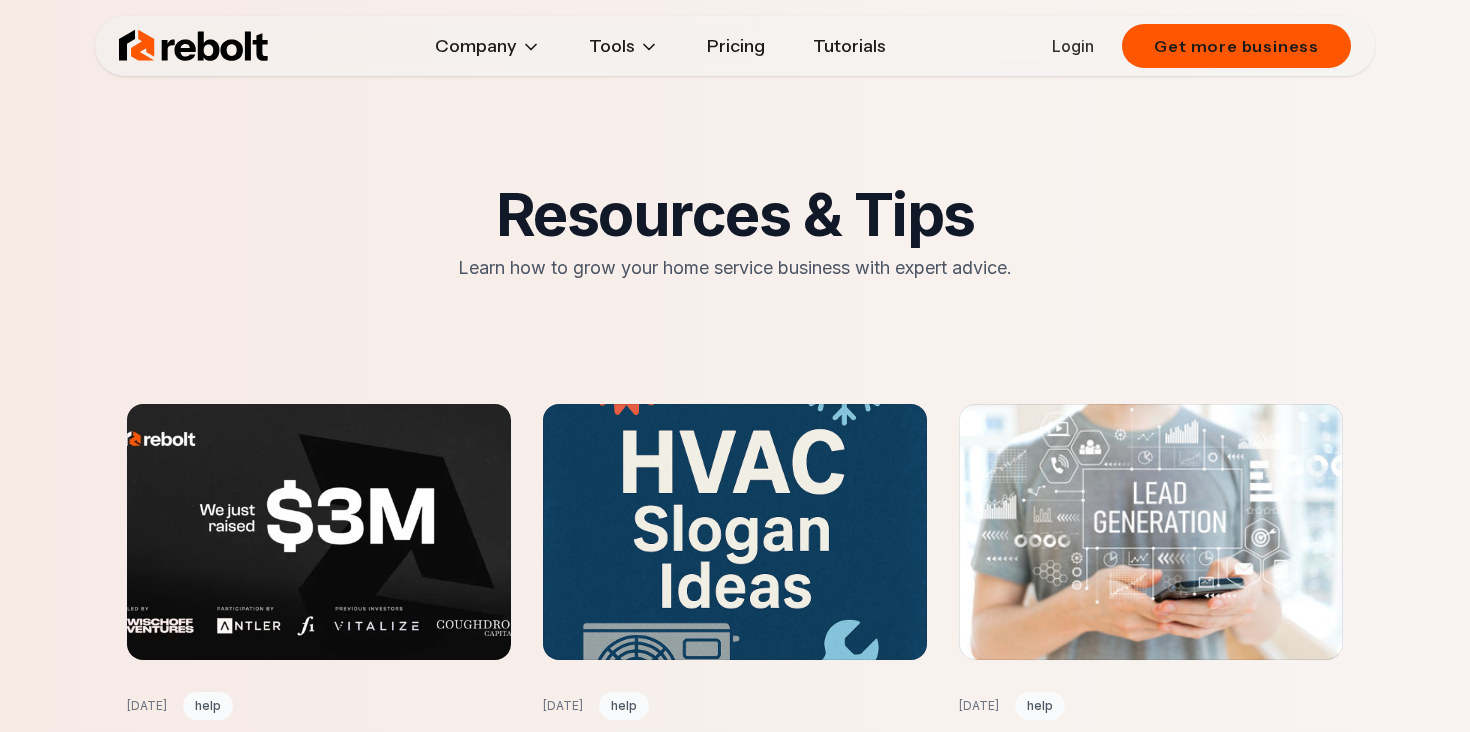 scroll, scrollTop: 3740, scrollLeft: 0, axis: vertical 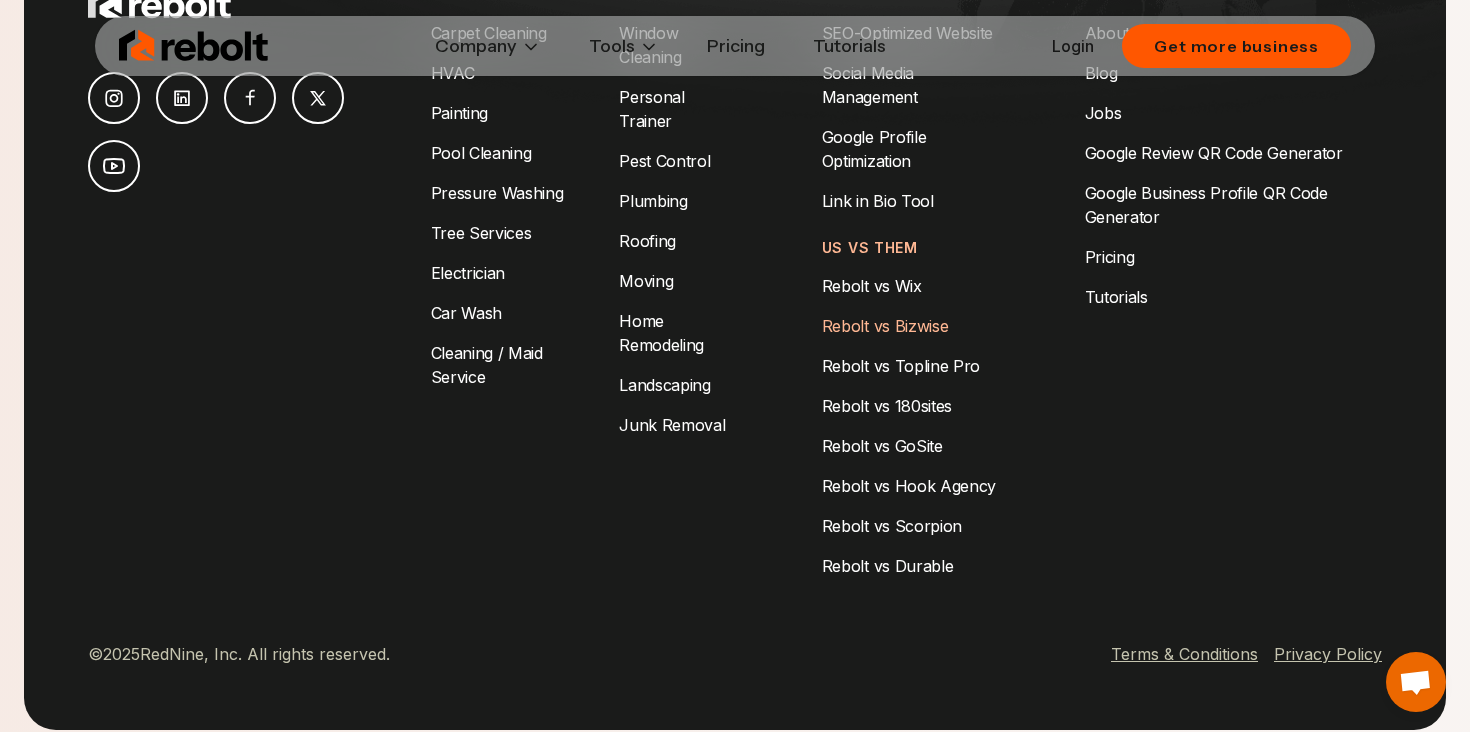 click on "Rebolt vs Bizwise" at bounding box center [885, 326] 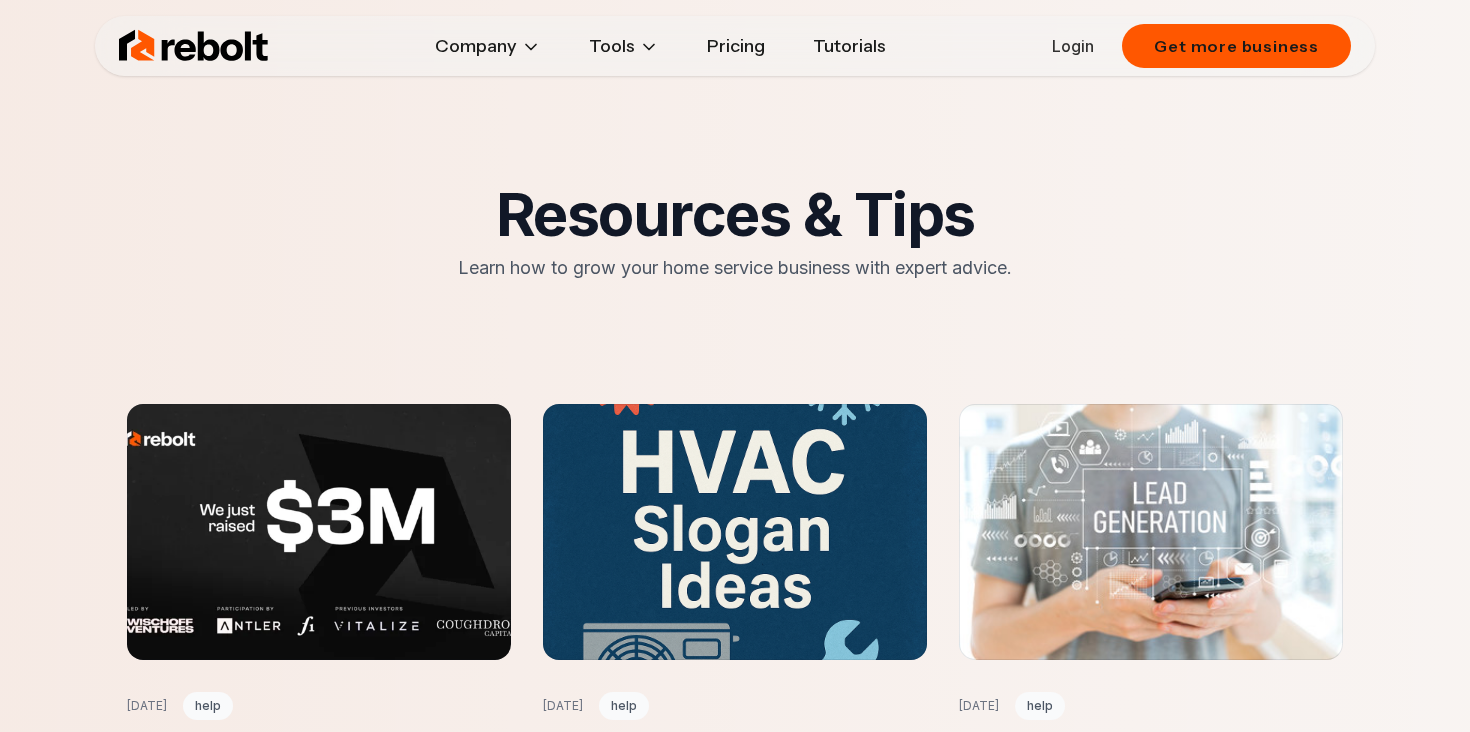scroll, scrollTop: 3740, scrollLeft: 0, axis: vertical 